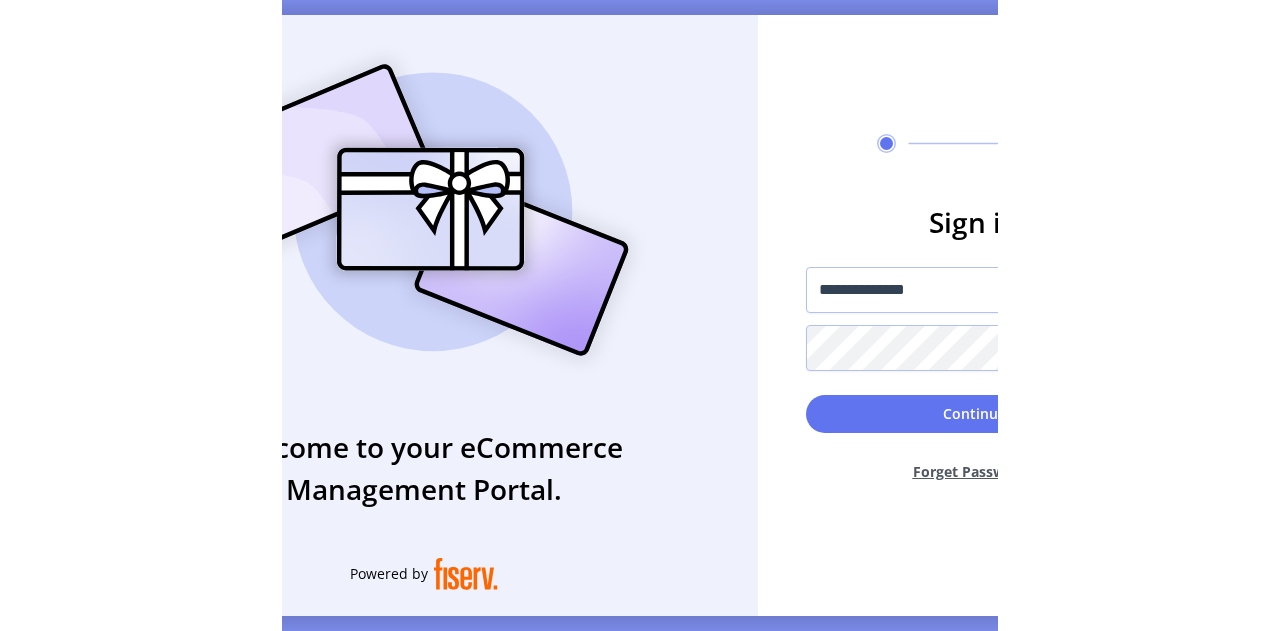 scroll, scrollTop: 0, scrollLeft: 0, axis: both 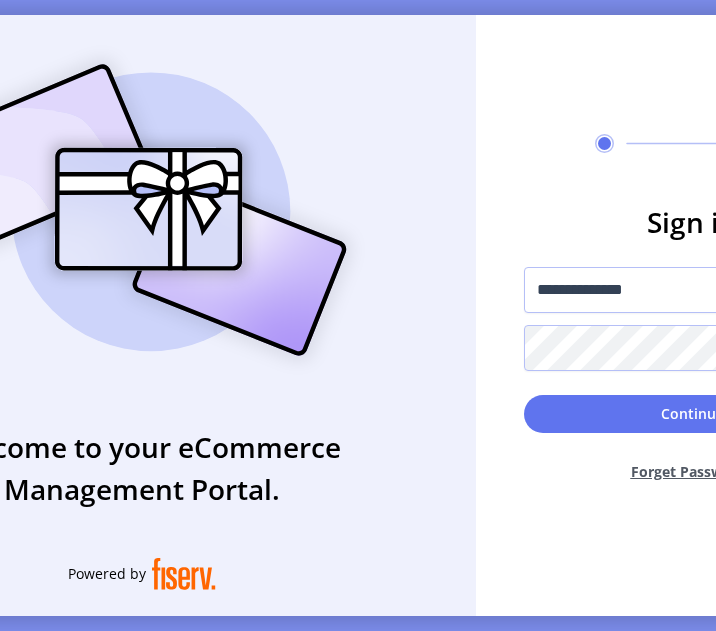 type on "**********" 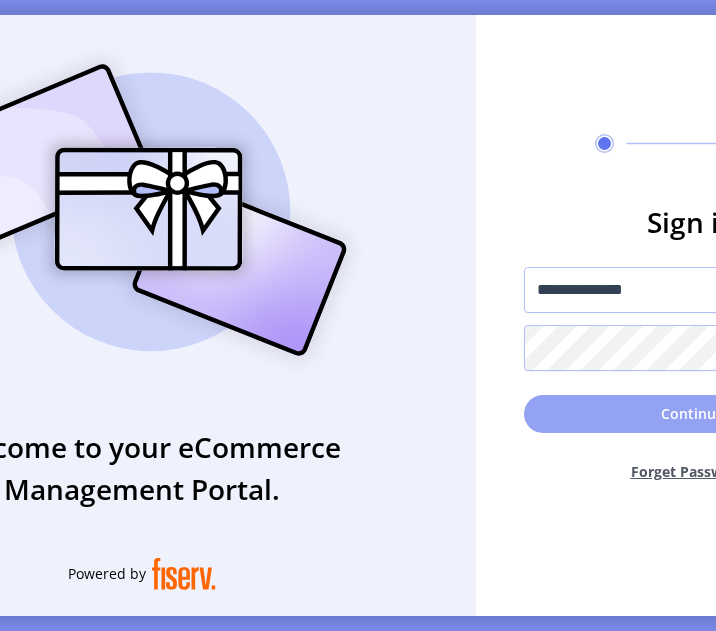click on "Continue" 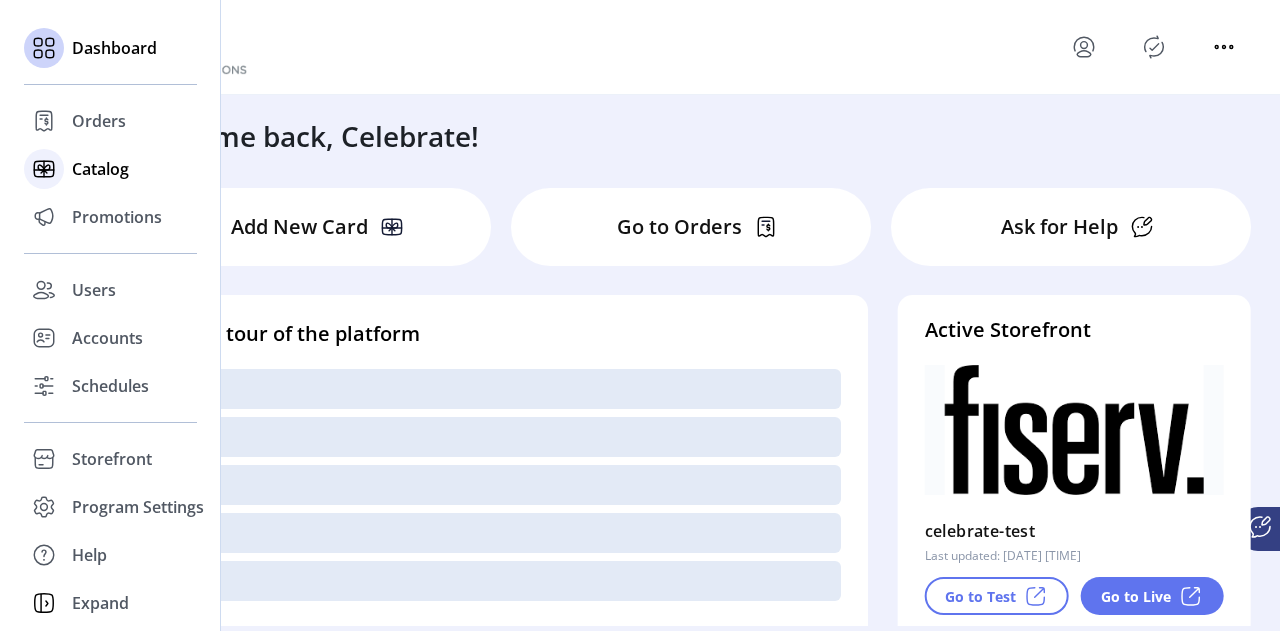 click on "Catalog" 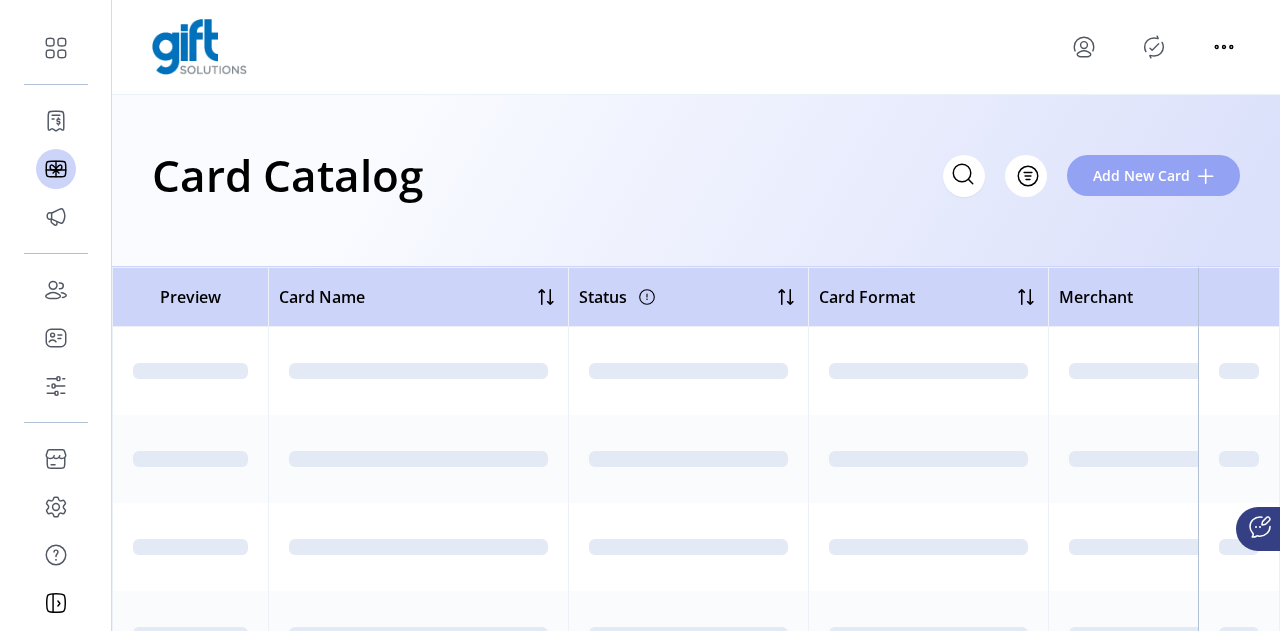 click on "Add New Card" 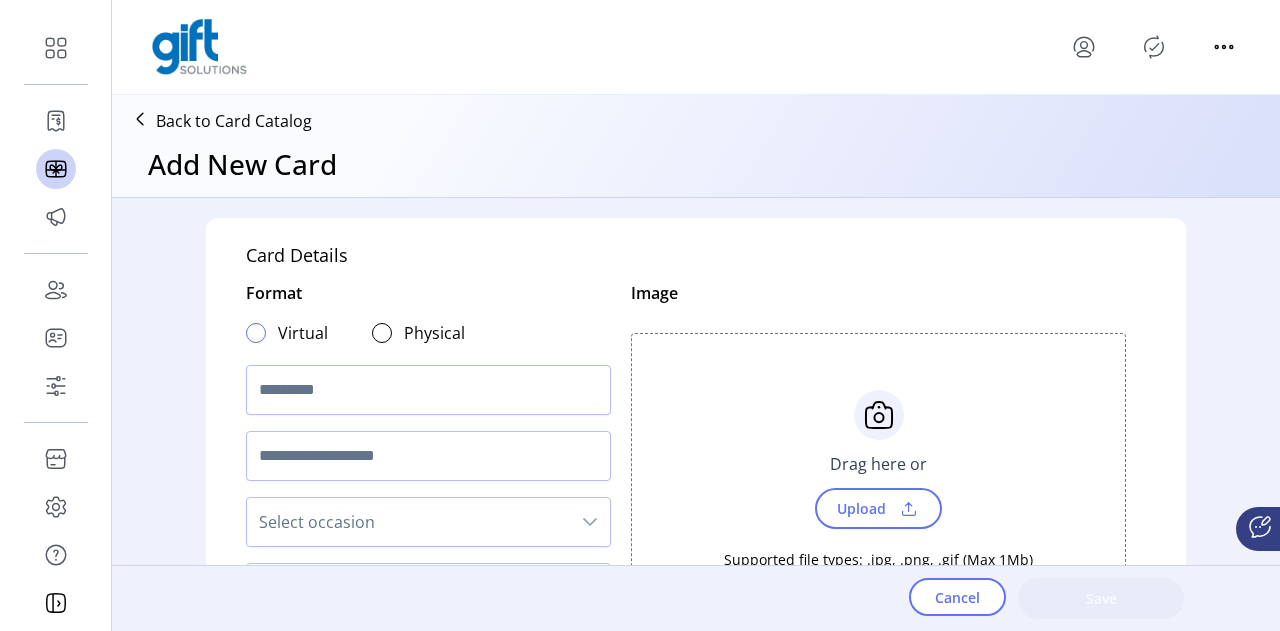 click 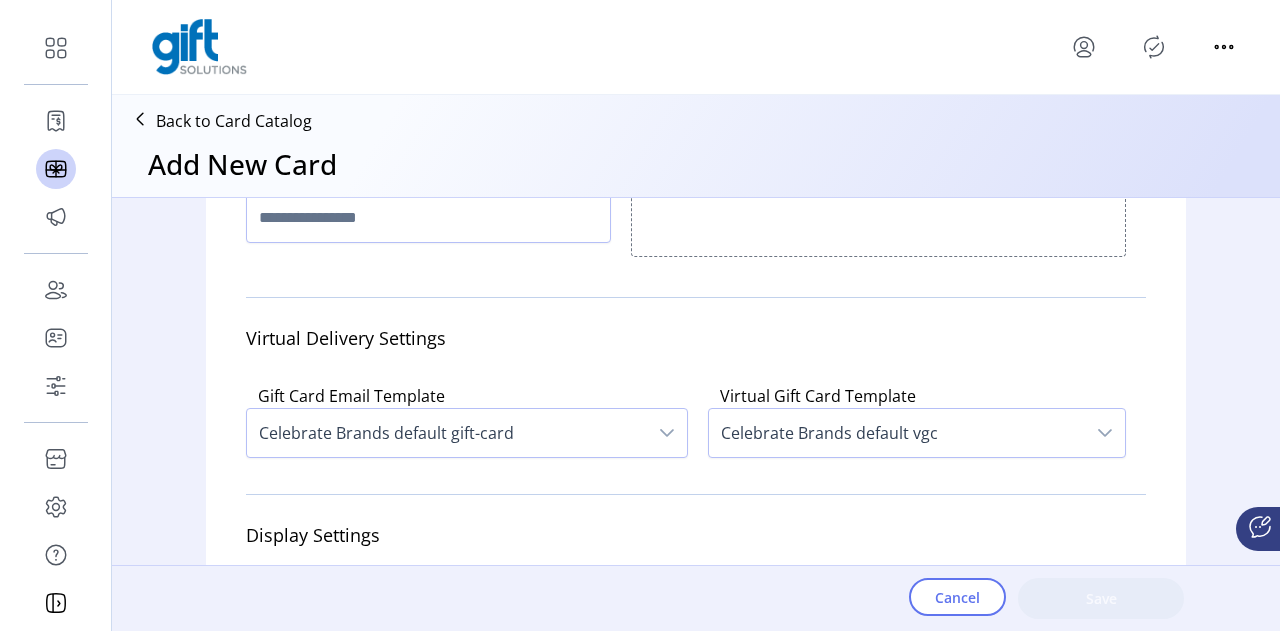scroll, scrollTop: 371, scrollLeft: 0, axis: vertical 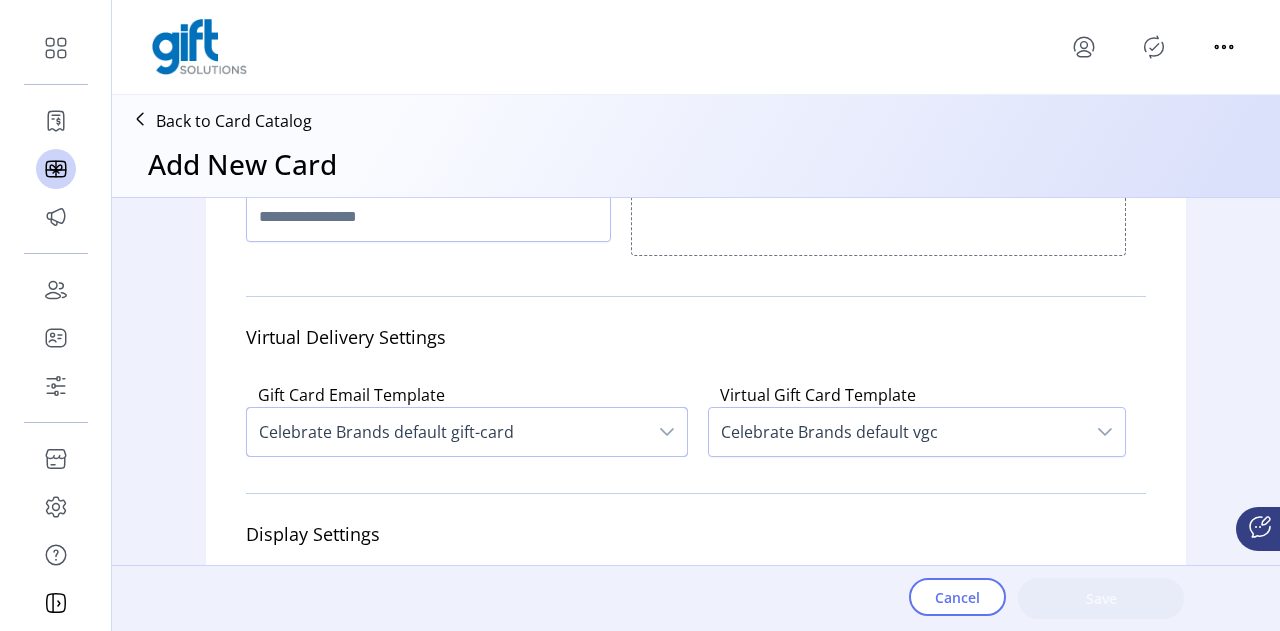 click on "Celebrate Brands default gift-card" at bounding box center [447, 432] 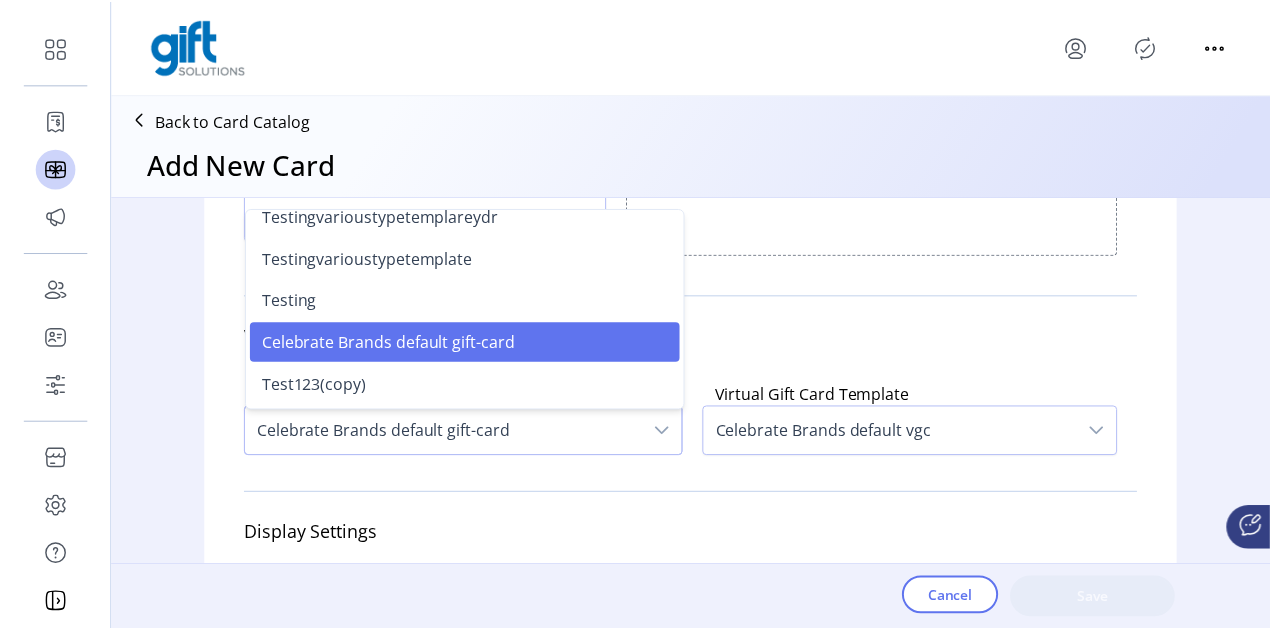 scroll, scrollTop: 0, scrollLeft: 0, axis: both 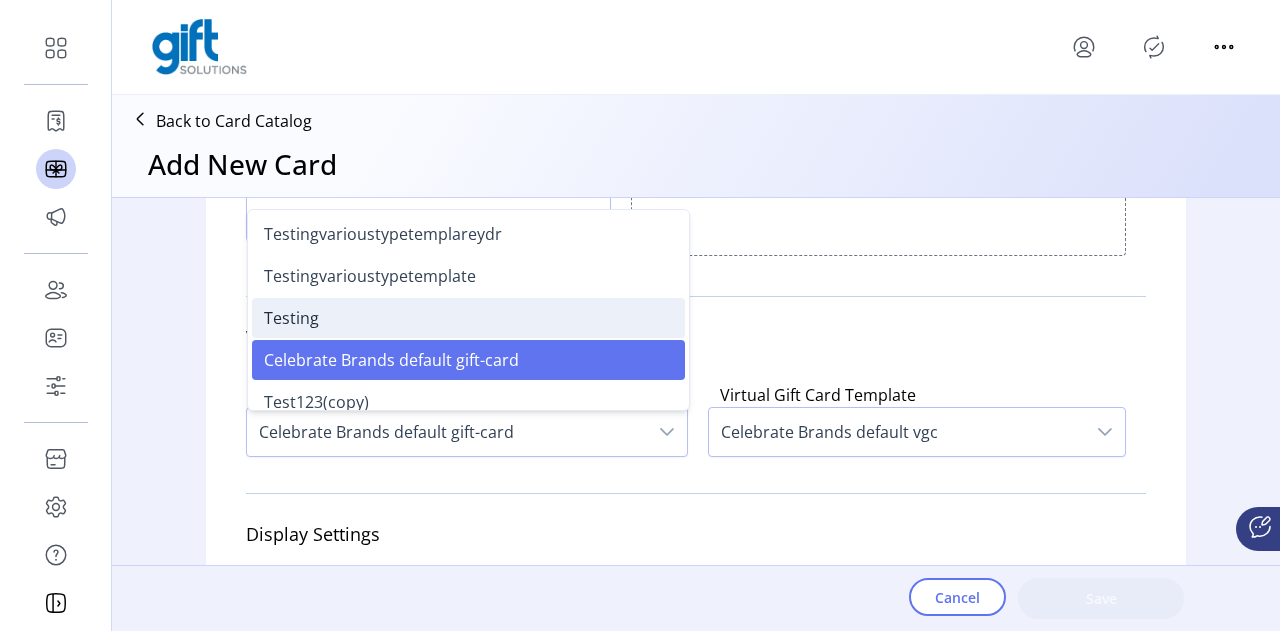 click on "Testing" at bounding box center (468, 318) 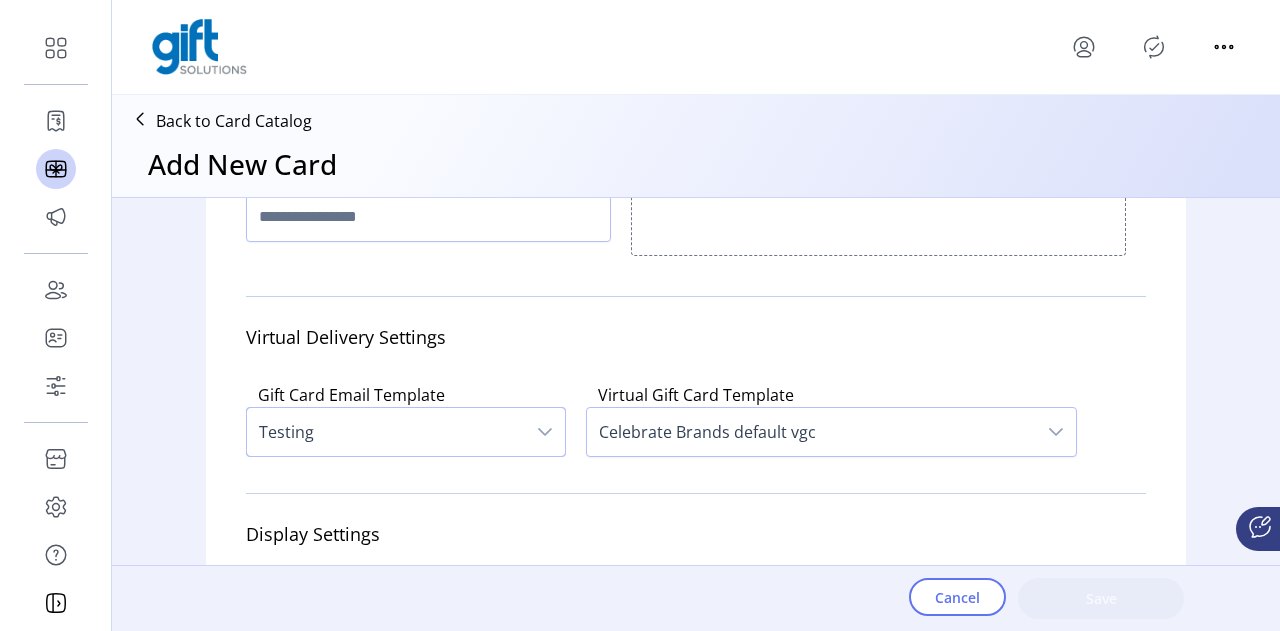 click on "Testing" at bounding box center [386, 432] 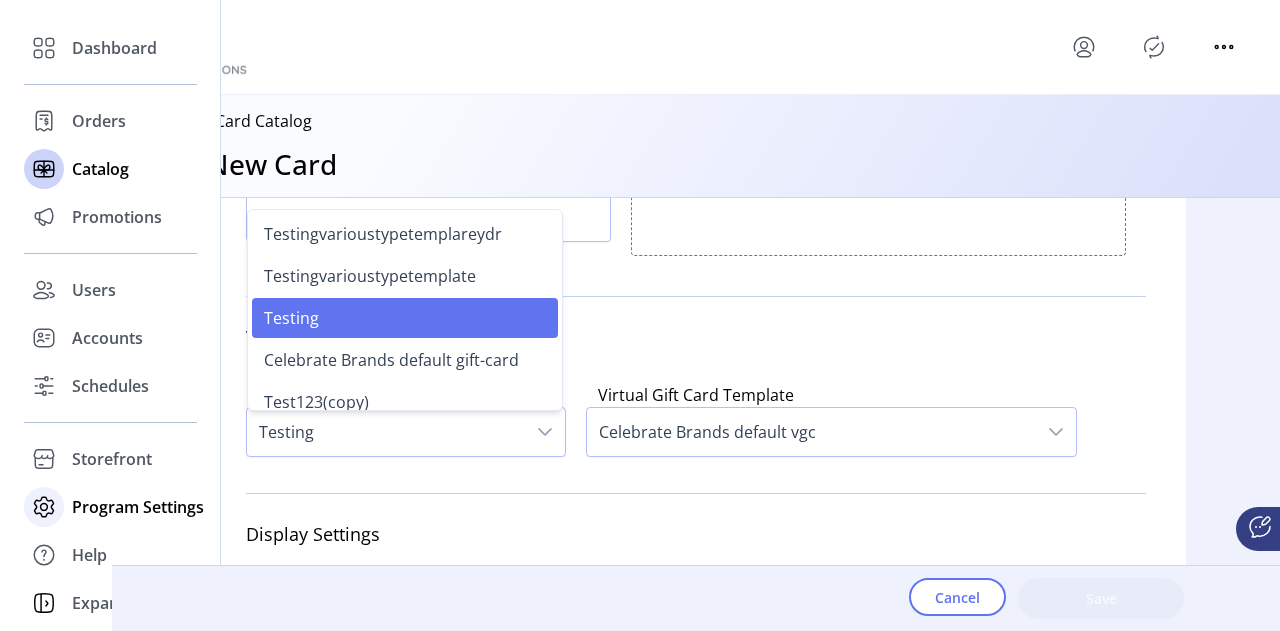 click on "Program Settings" 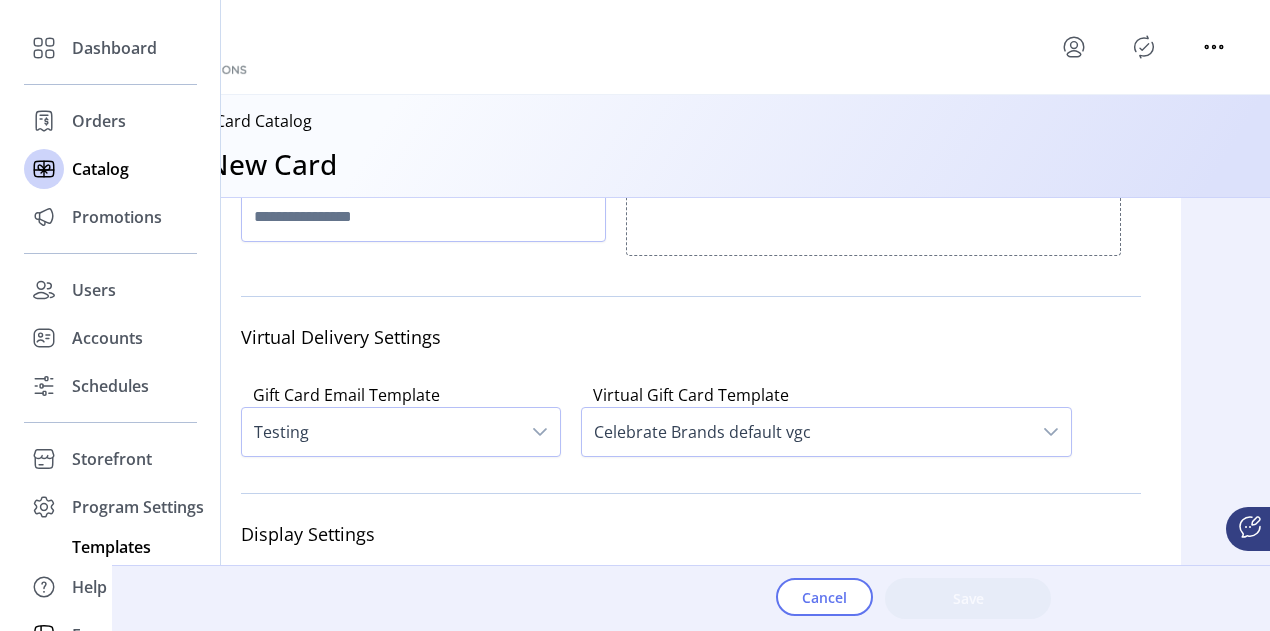 click on "Templates" 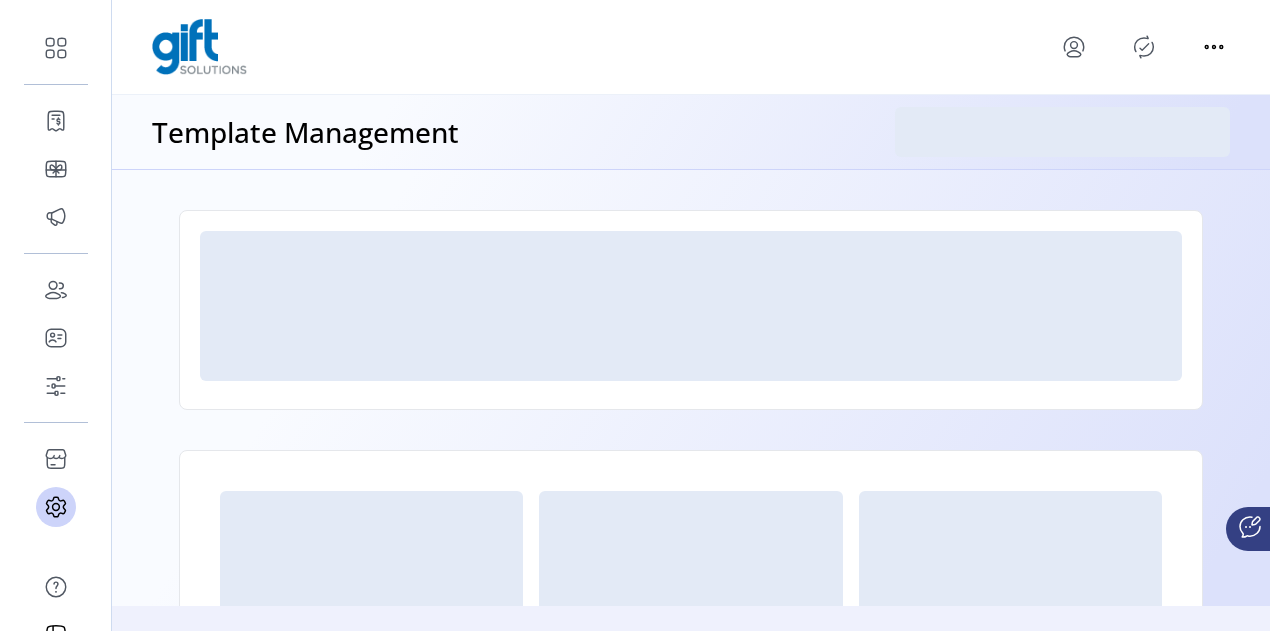 scroll, scrollTop: 191, scrollLeft: 0, axis: vertical 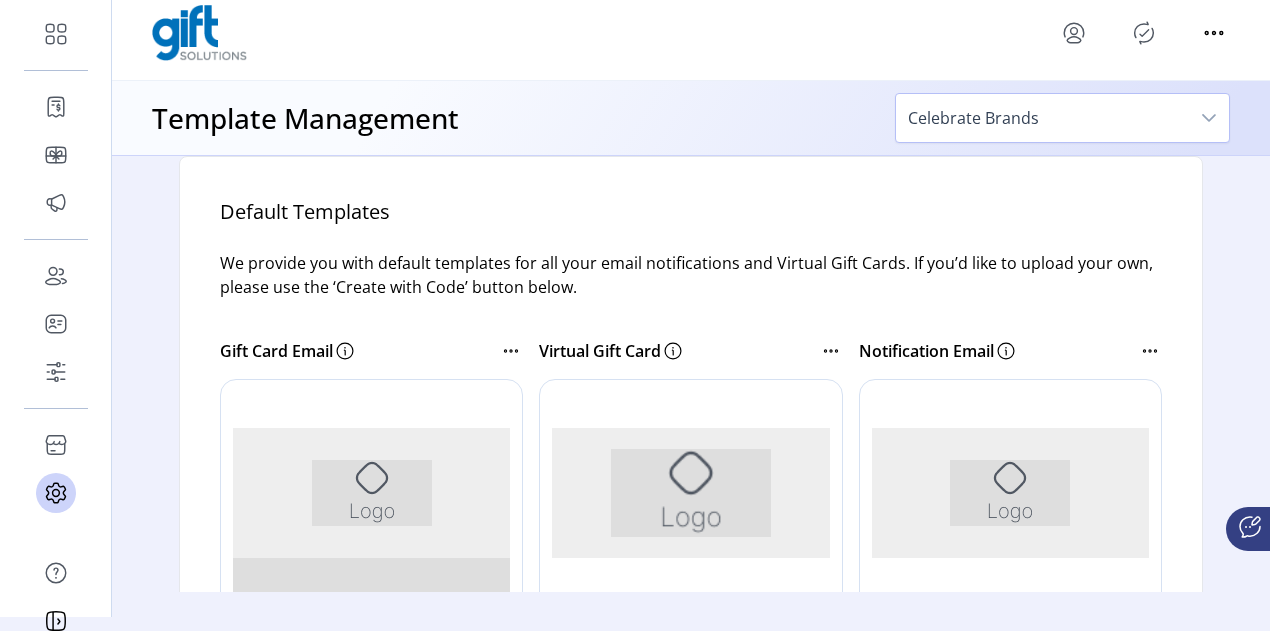 click 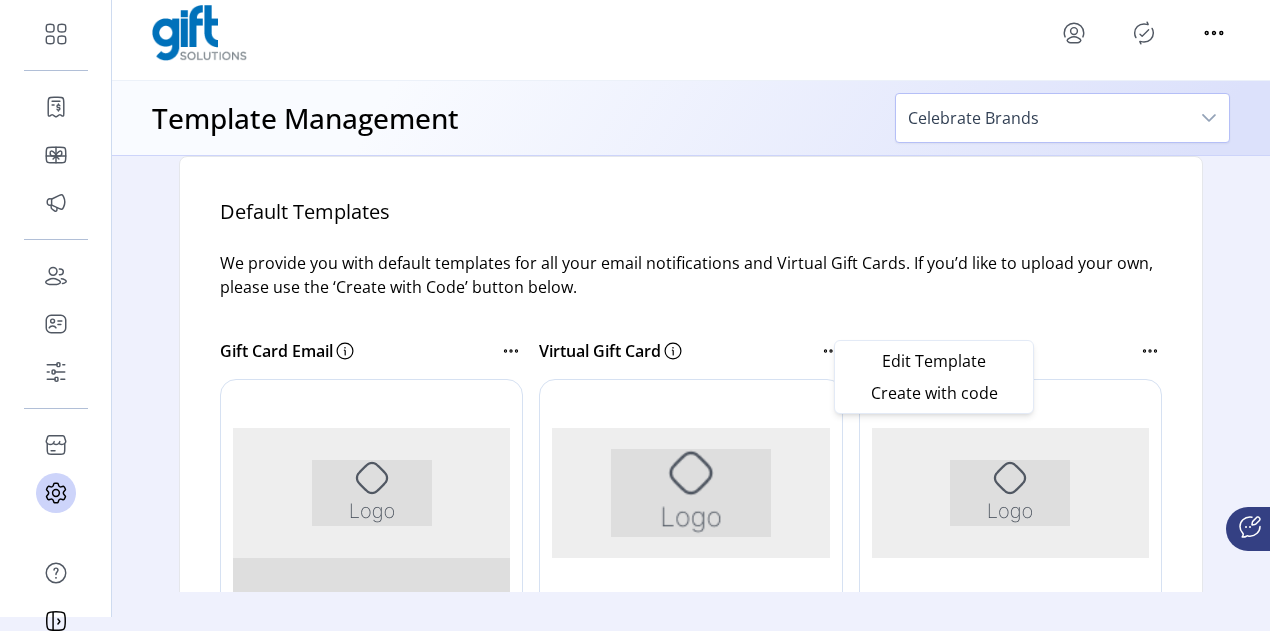 click on "Virtual Gift Card" 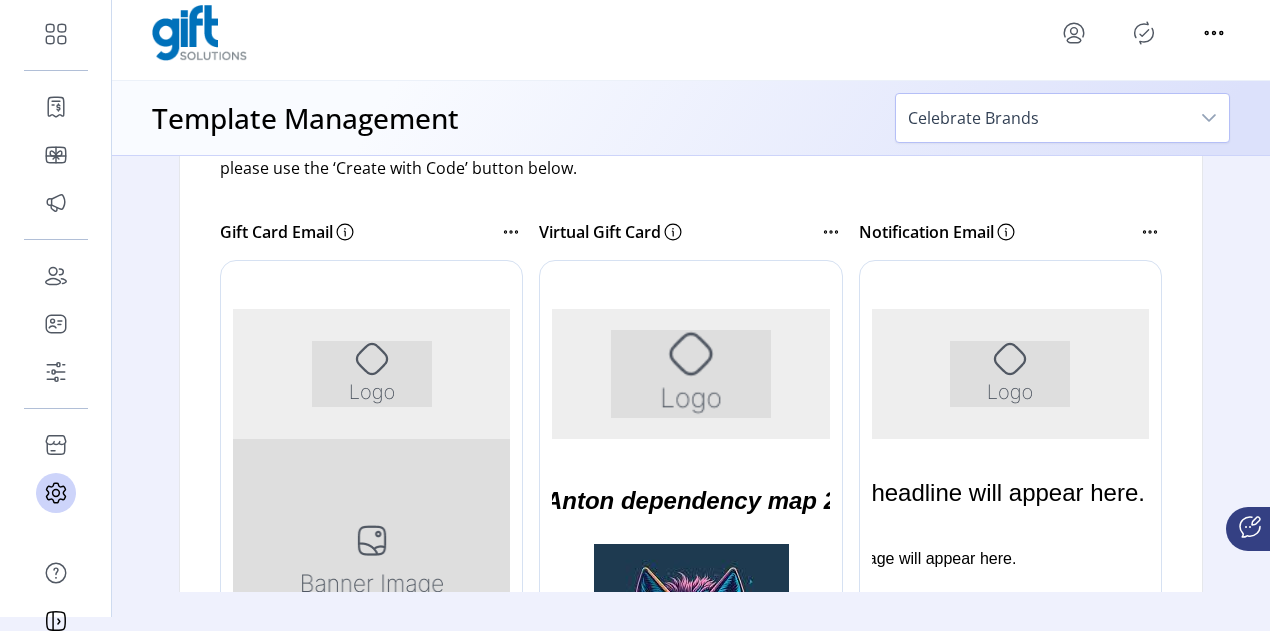 scroll, scrollTop: 370, scrollLeft: 0, axis: vertical 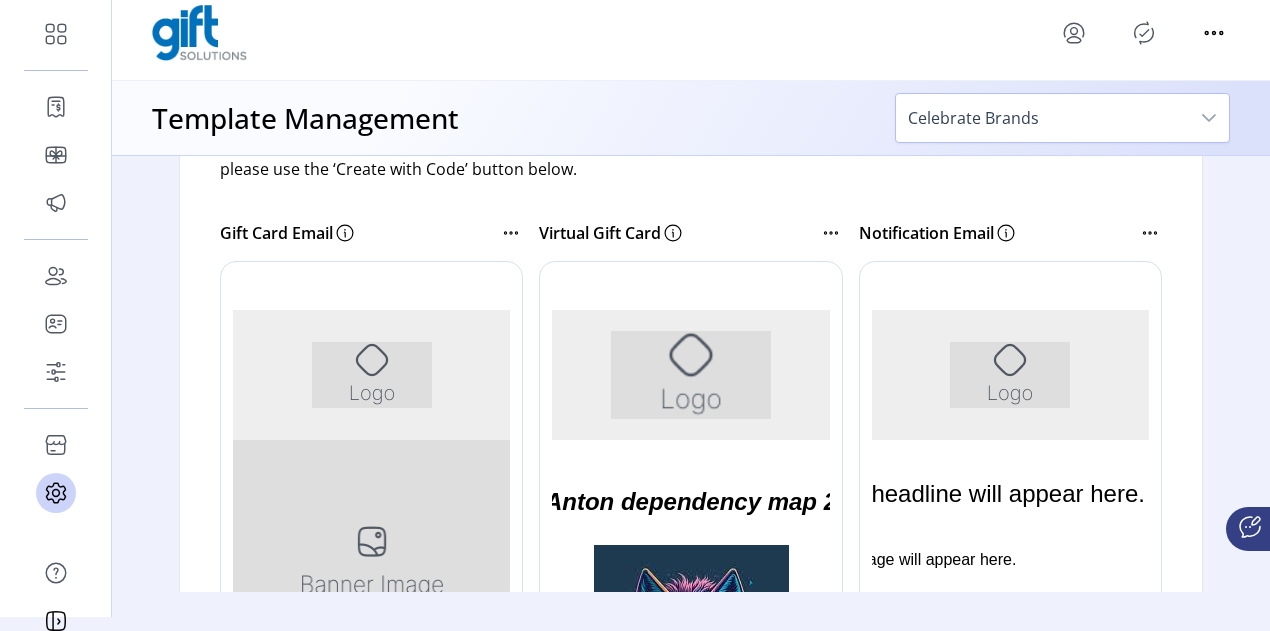 click 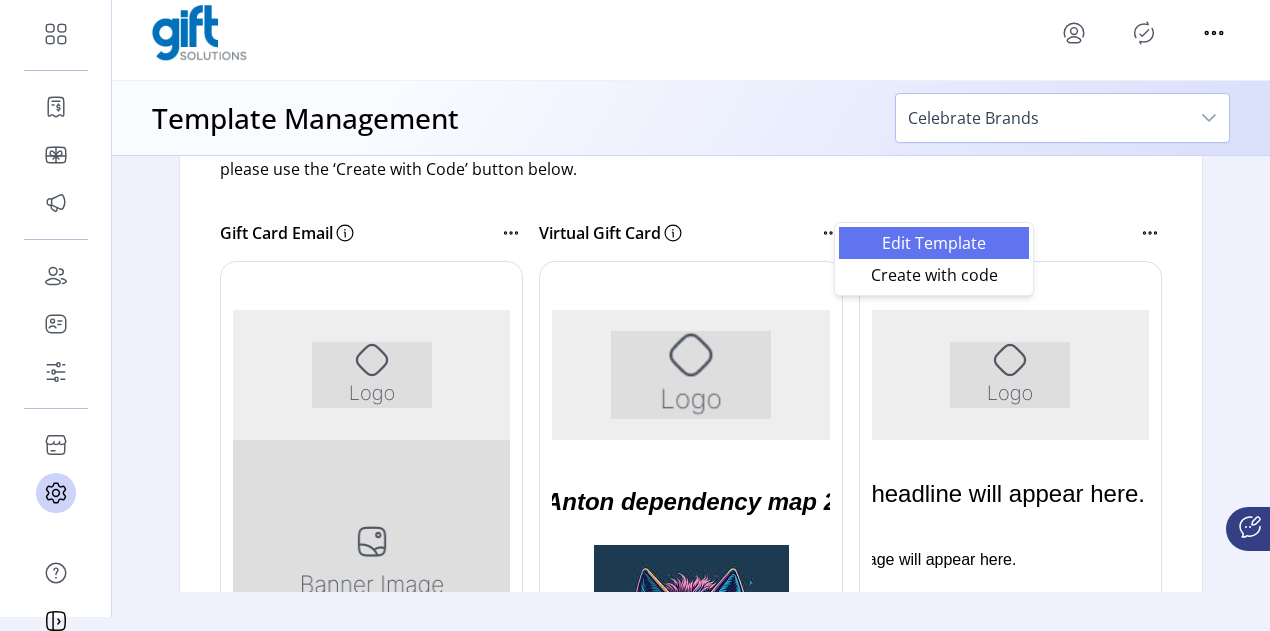 click on "Edit Template" at bounding box center (934, 243) 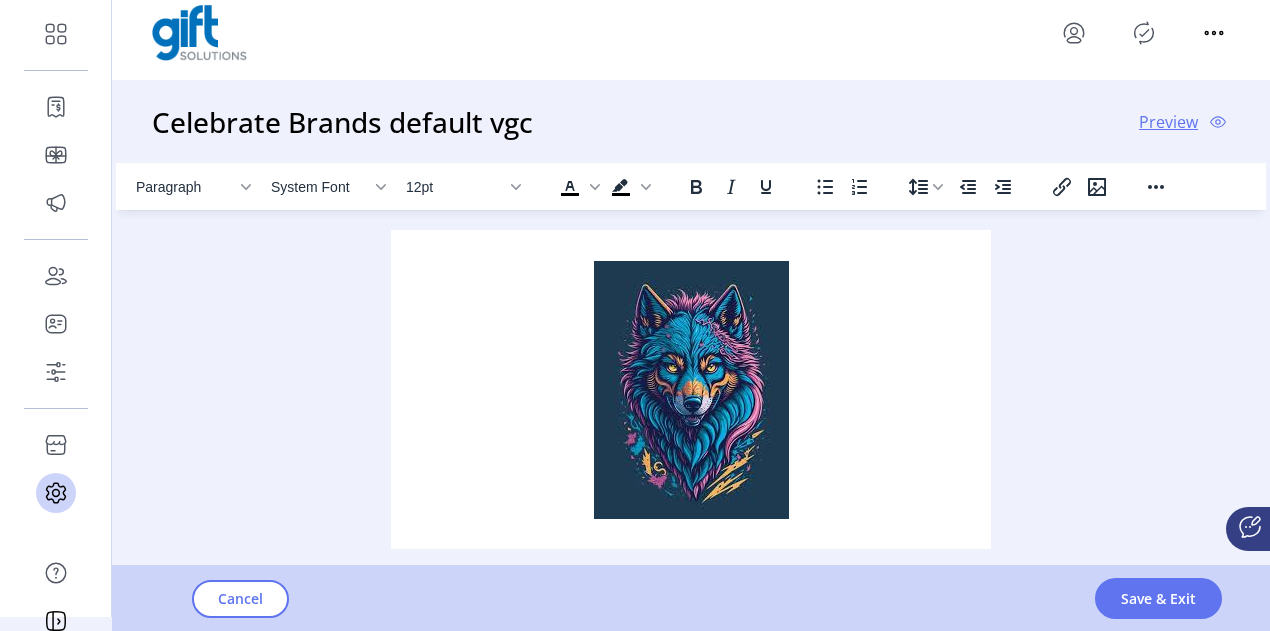 scroll, scrollTop: 0, scrollLeft: 0, axis: both 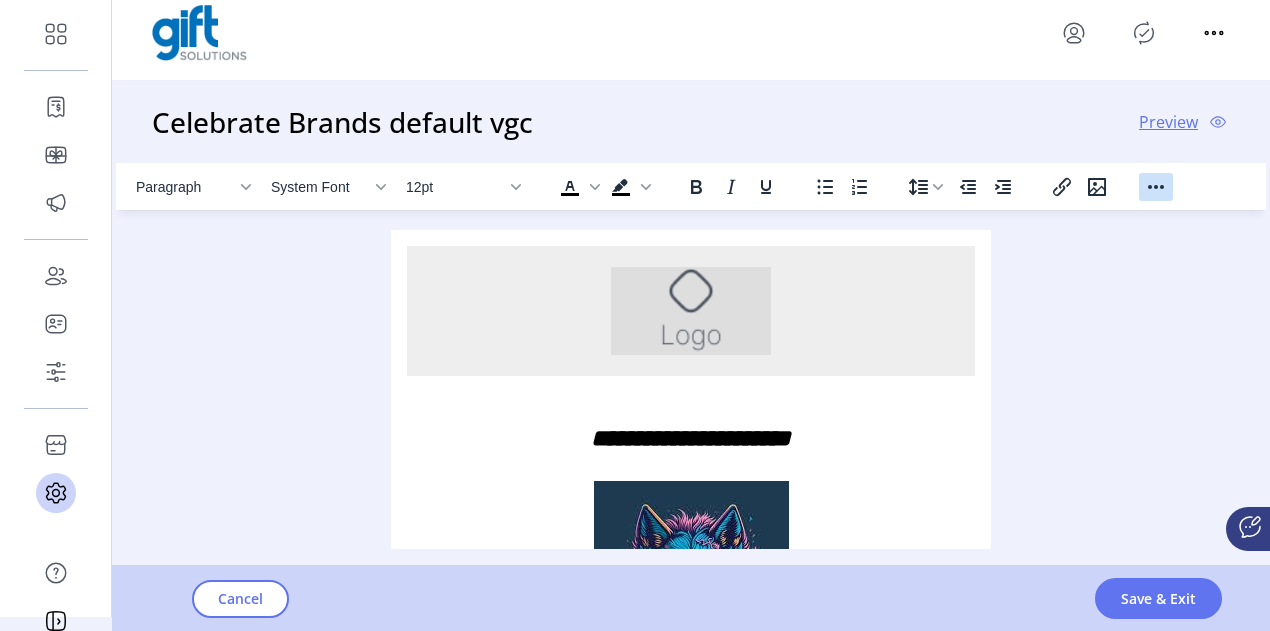 click 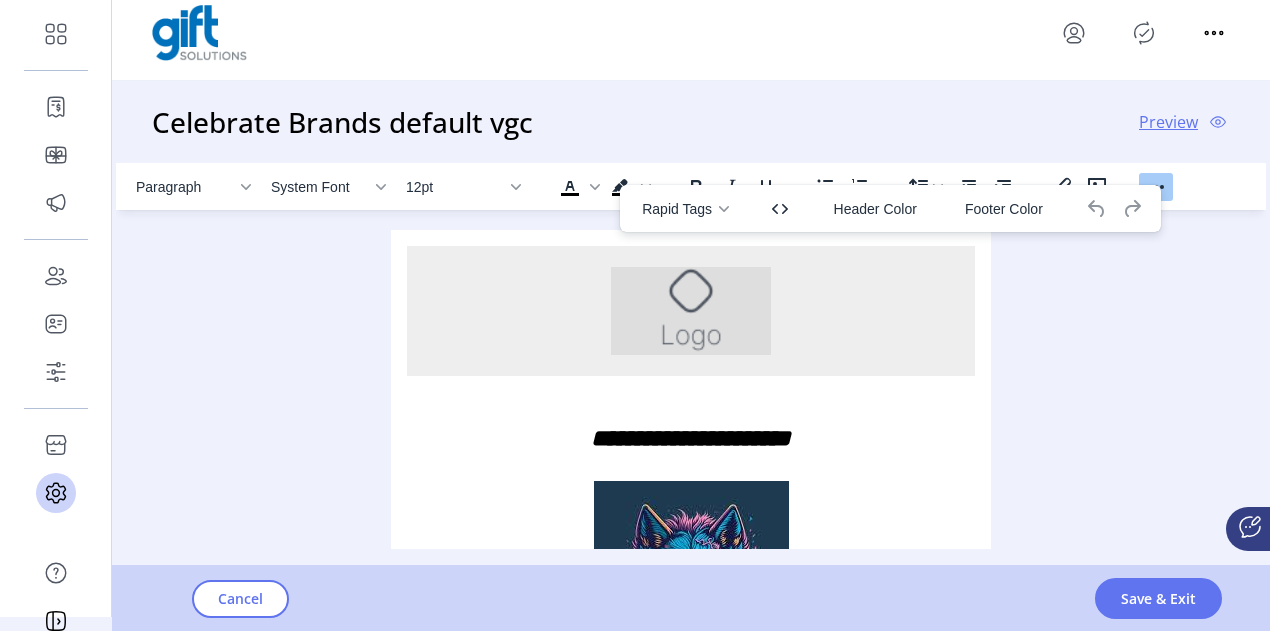 click on "Celebrate Brands default vgc Preview" 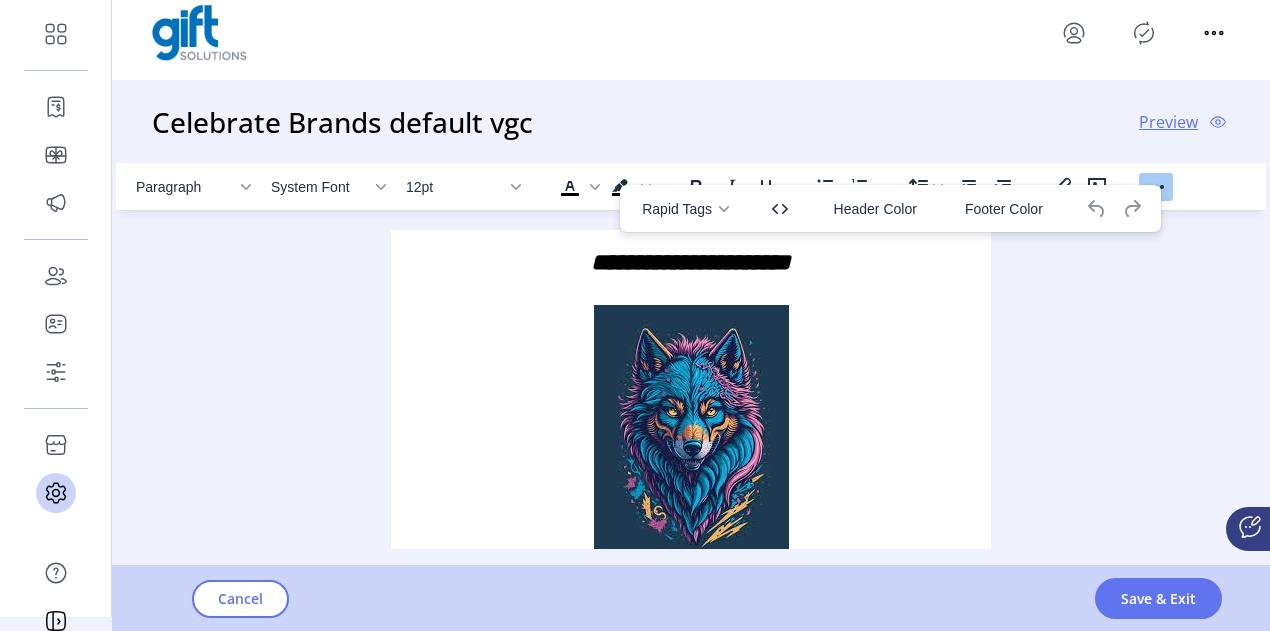 scroll, scrollTop: 0, scrollLeft: 0, axis: both 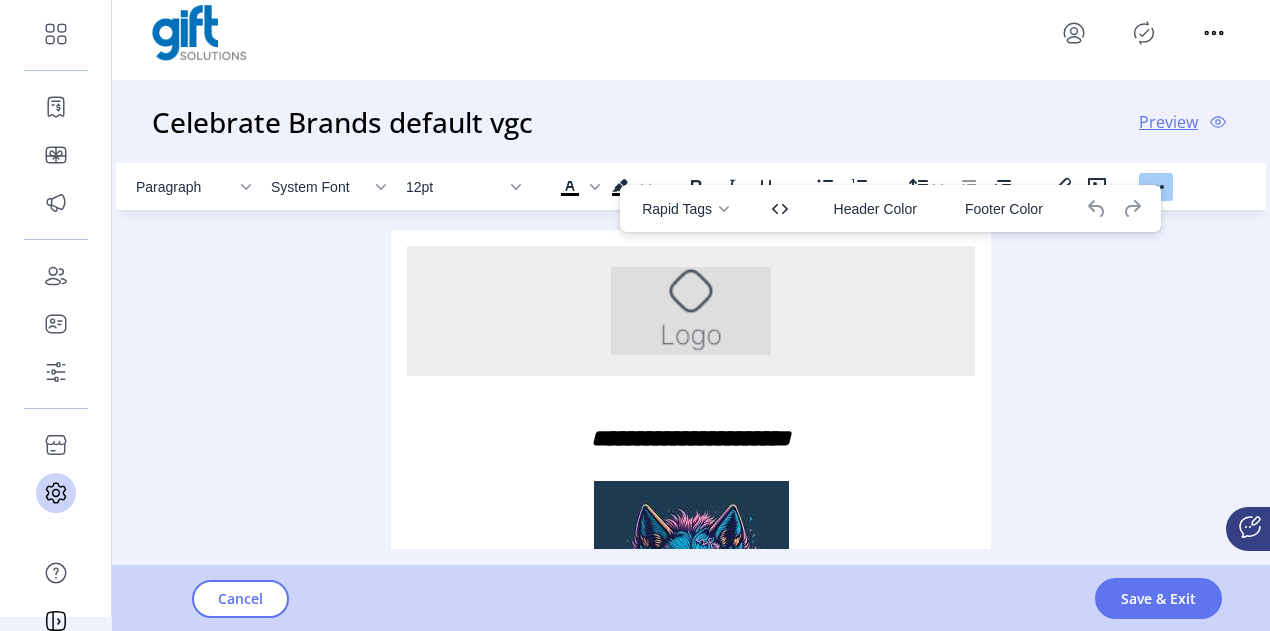 click at bounding box center (691, 311) 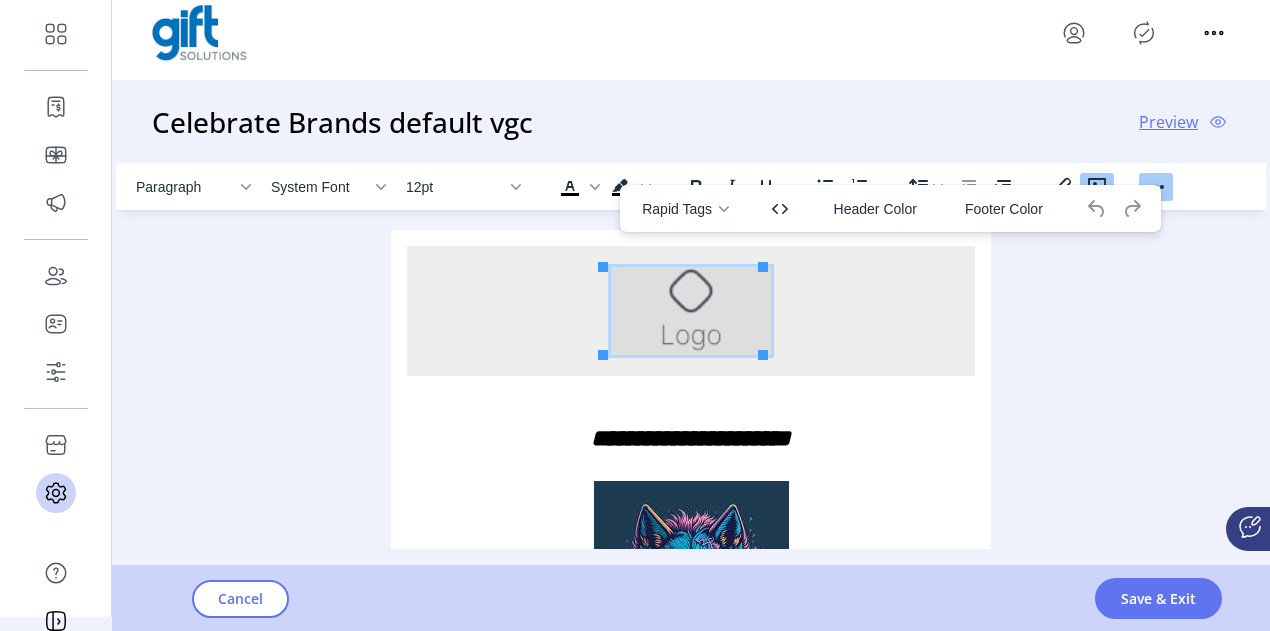 click 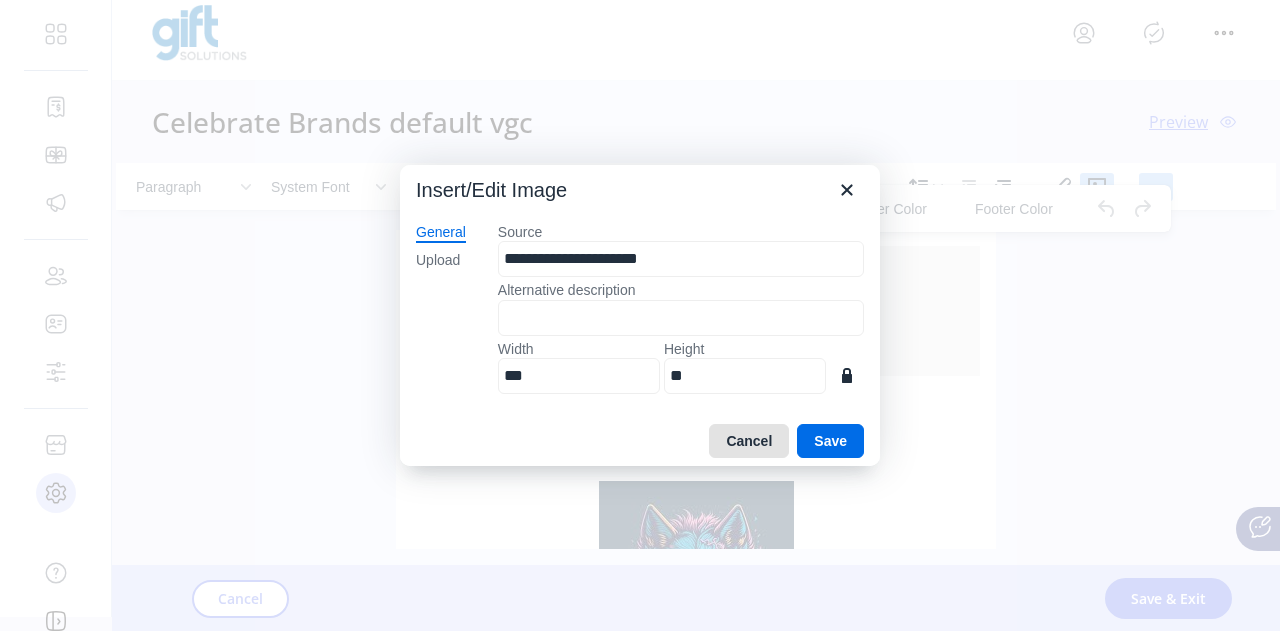 click on "Cancel" at bounding box center (749, 441) 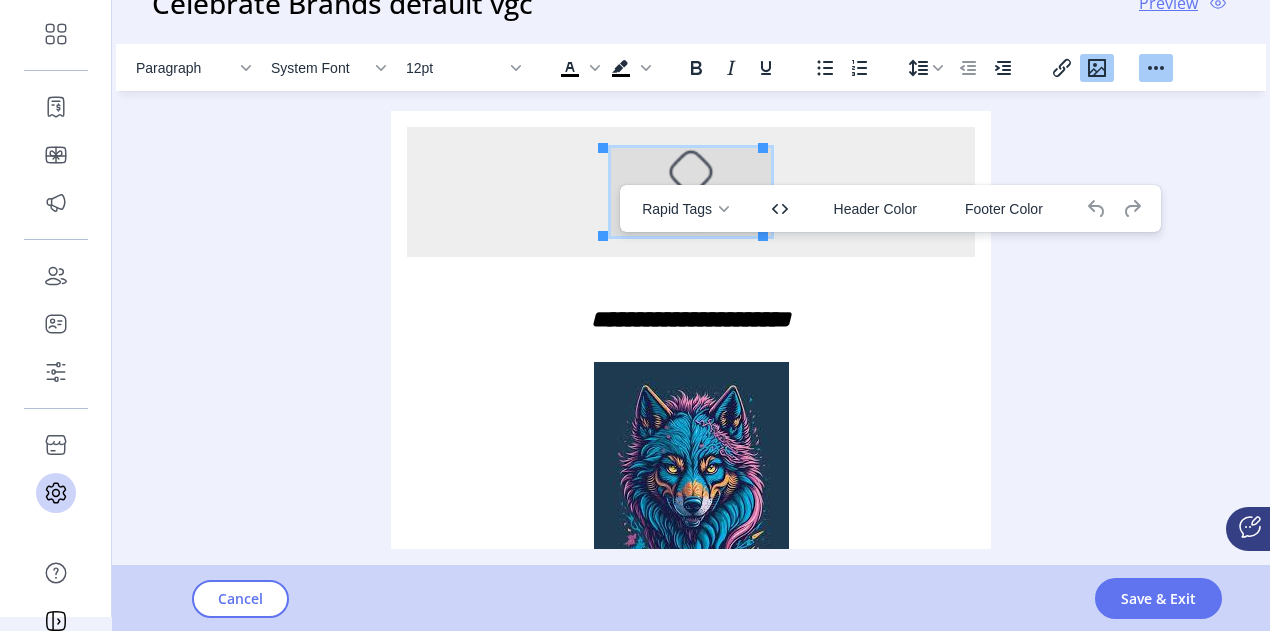 scroll, scrollTop: 133, scrollLeft: 0, axis: vertical 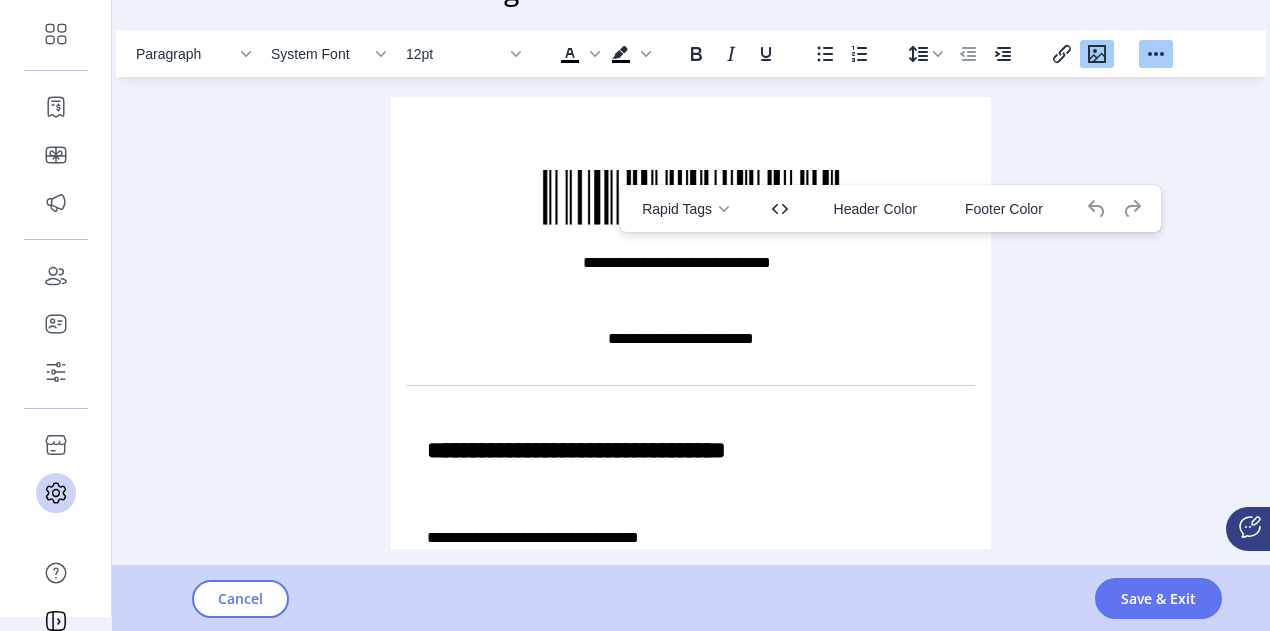 click 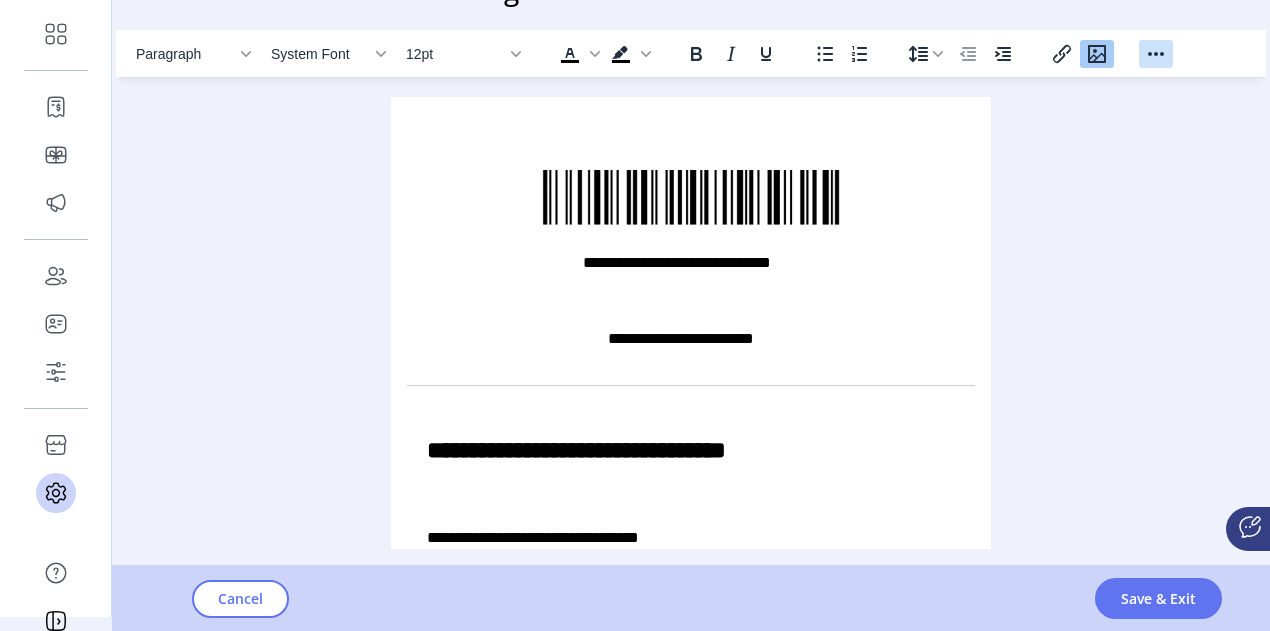 click 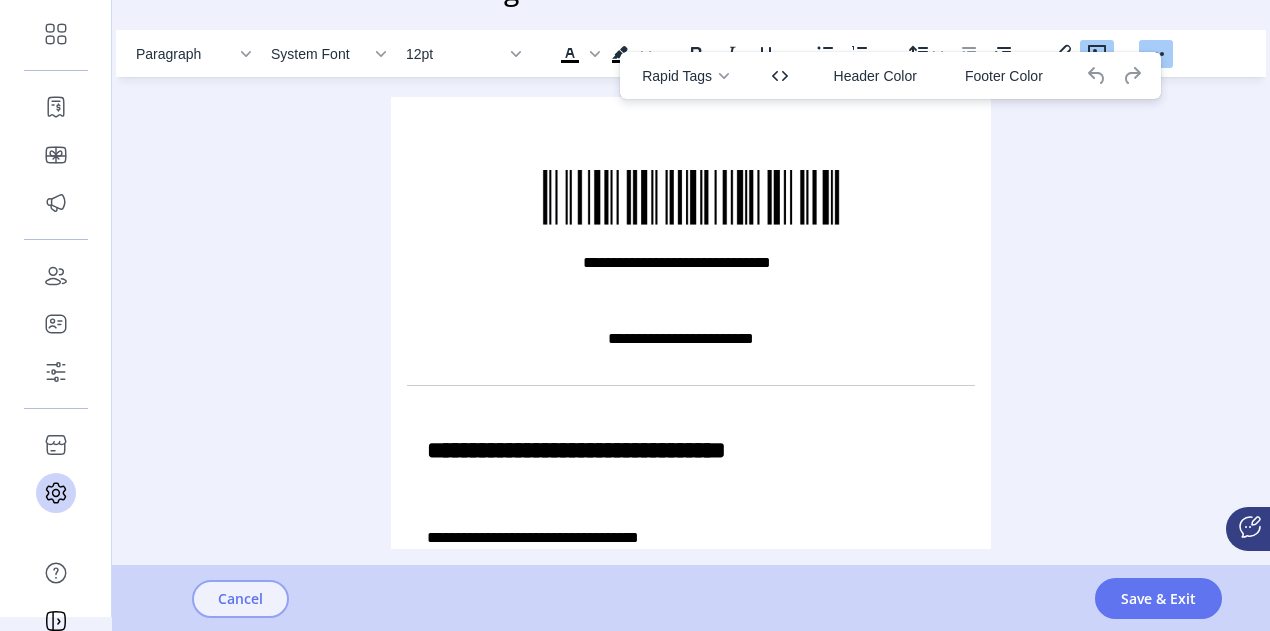 click on "Cancel" 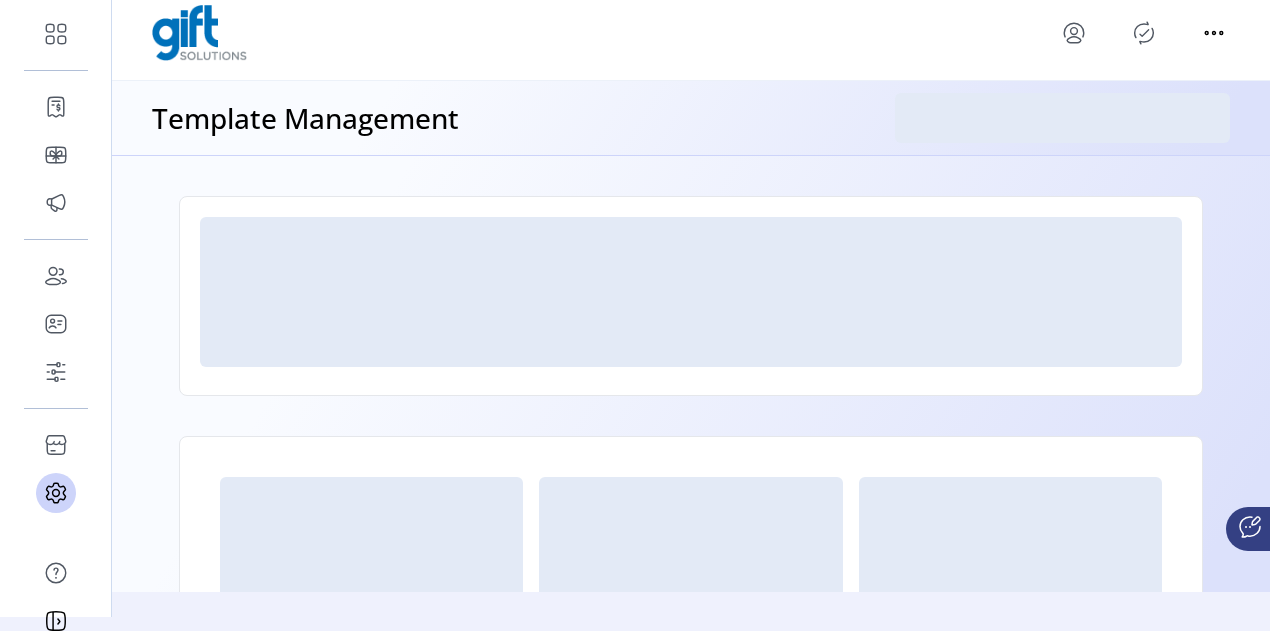 scroll, scrollTop: 0, scrollLeft: 0, axis: both 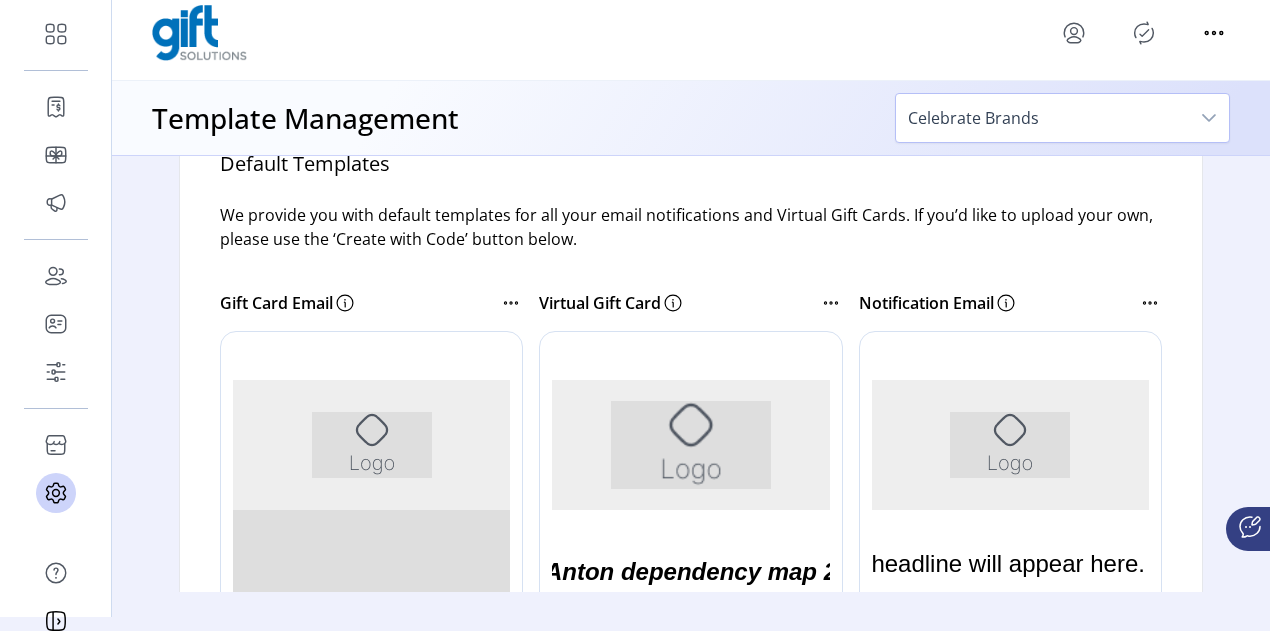 click 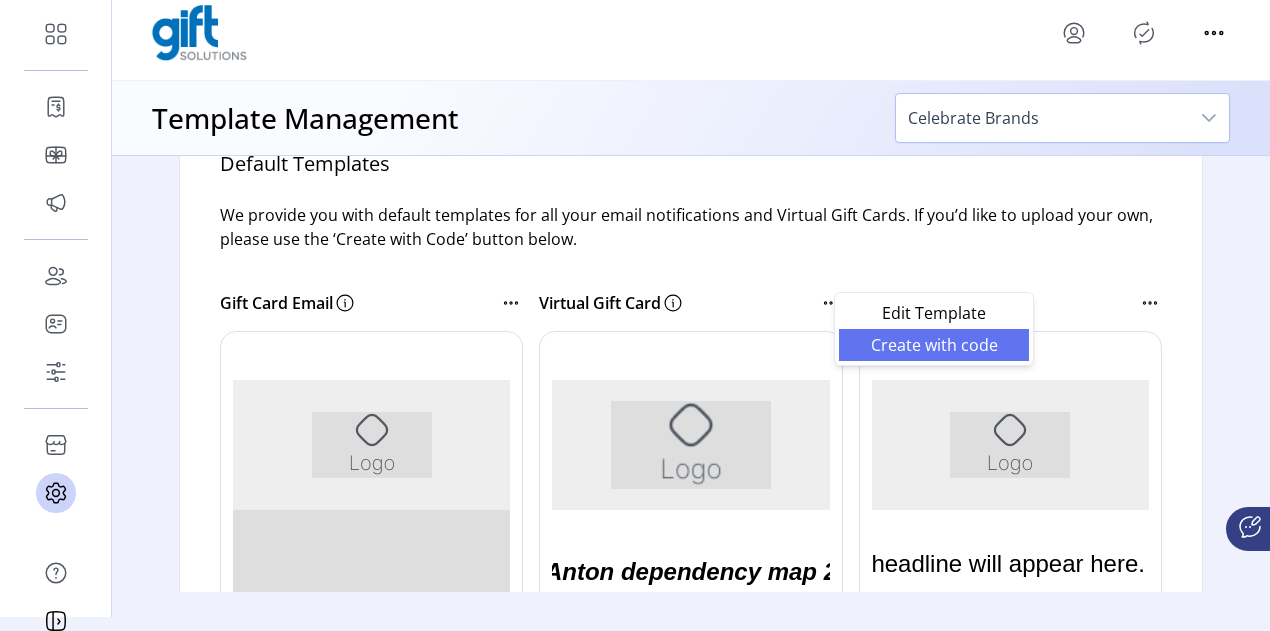 click on "Create with code" at bounding box center [934, 345] 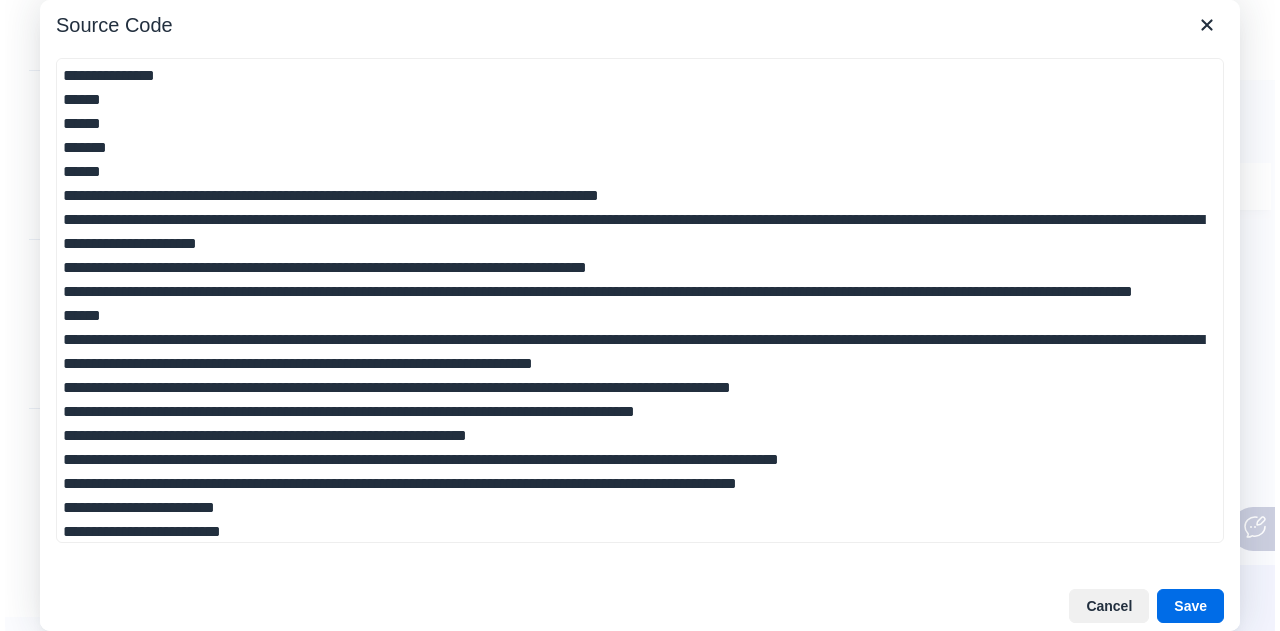 scroll, scrollTop: 28, scrollLeft: 0, axis: vertical 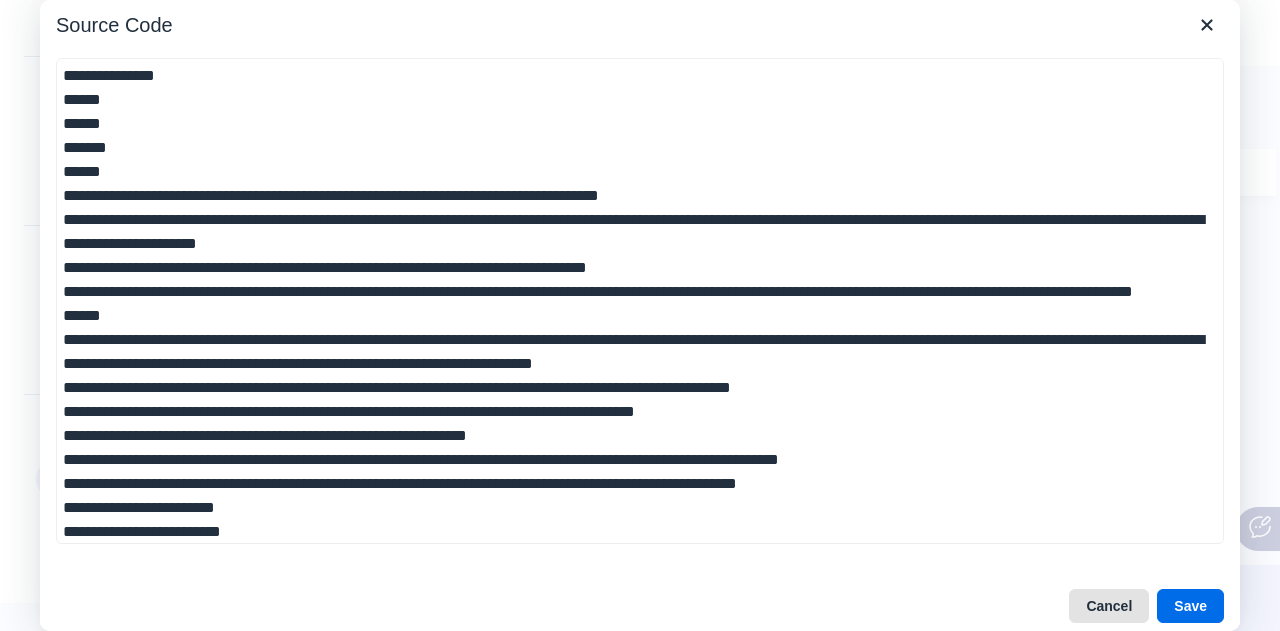 click on "Cancel" at bounding box center [1109, 606] 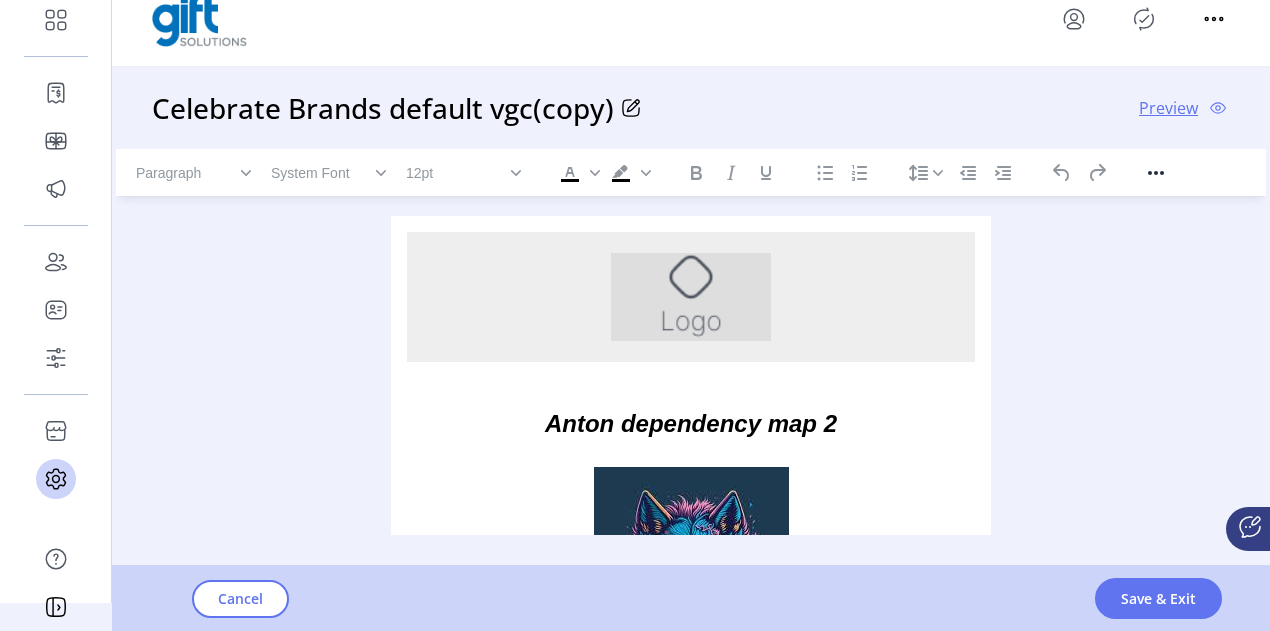click on "Celebrate Brands default vgc(copy)
Preview" 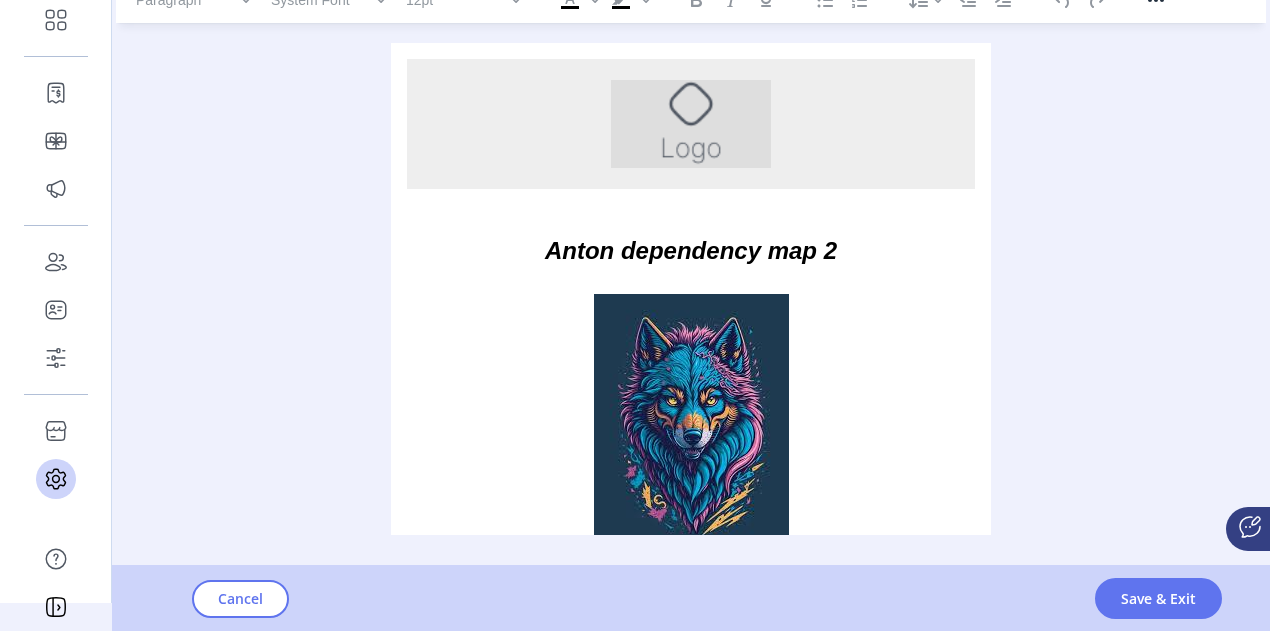 scroll, scrollTop: 213, scrollLeft: 0, axis: vertical 